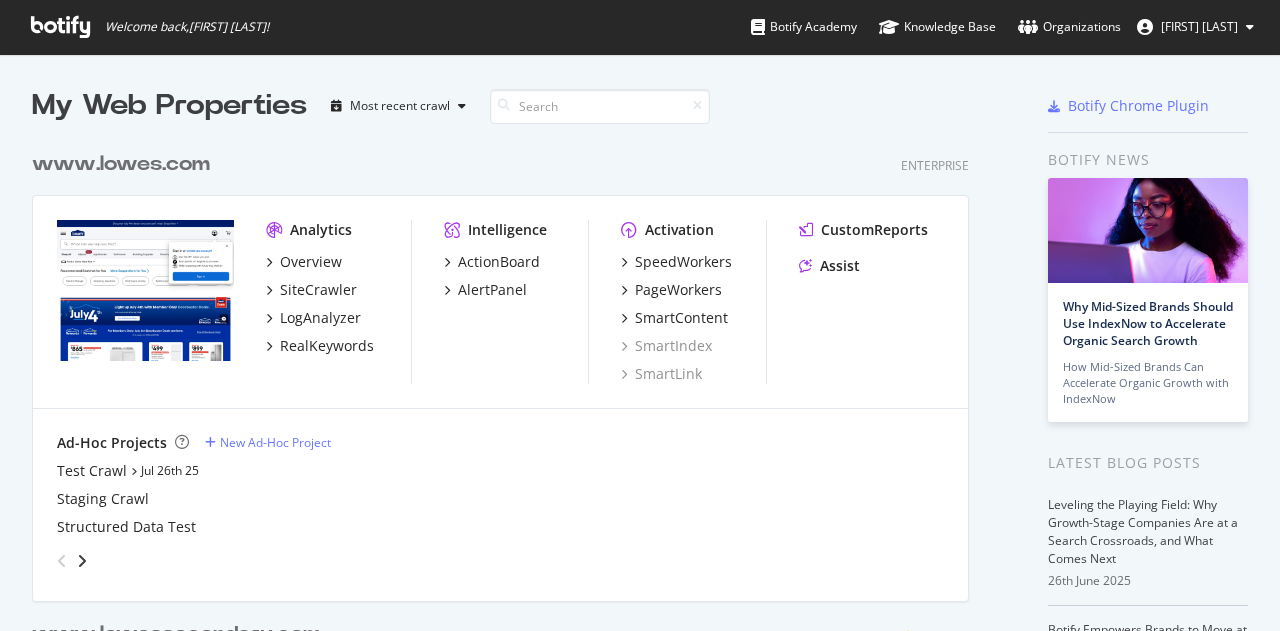 scroll, scrollTop: 0, scrollLeft: 0, axis: both 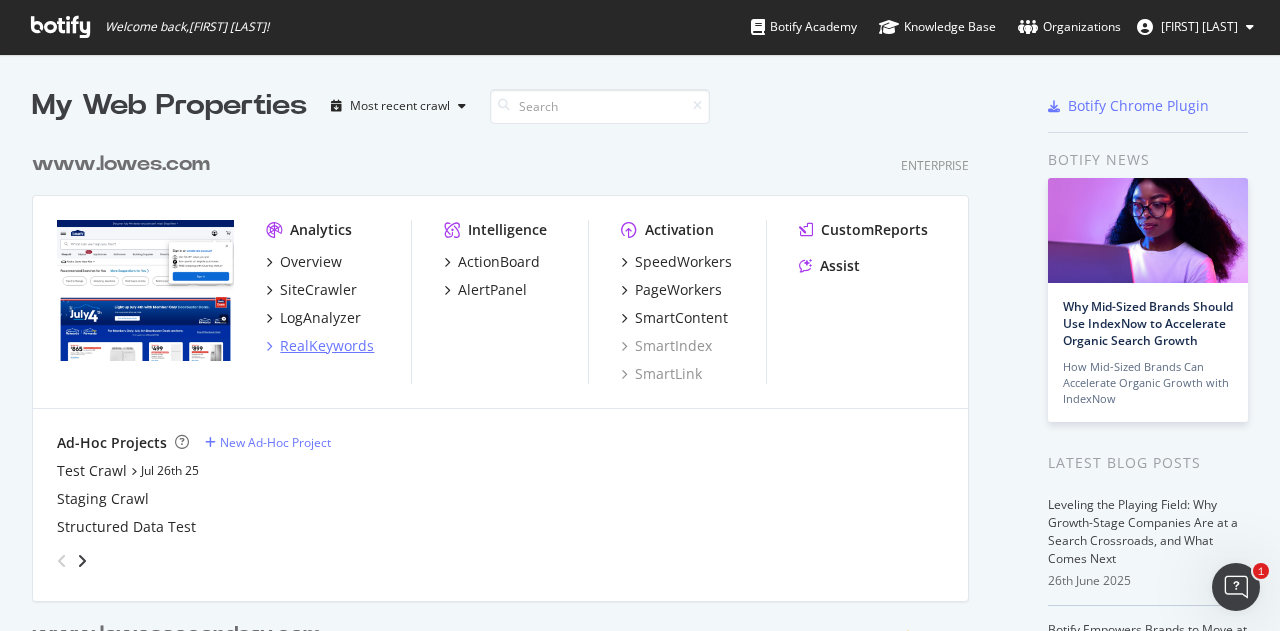 click on "RealKeywords" at bounding box center [327, 346] 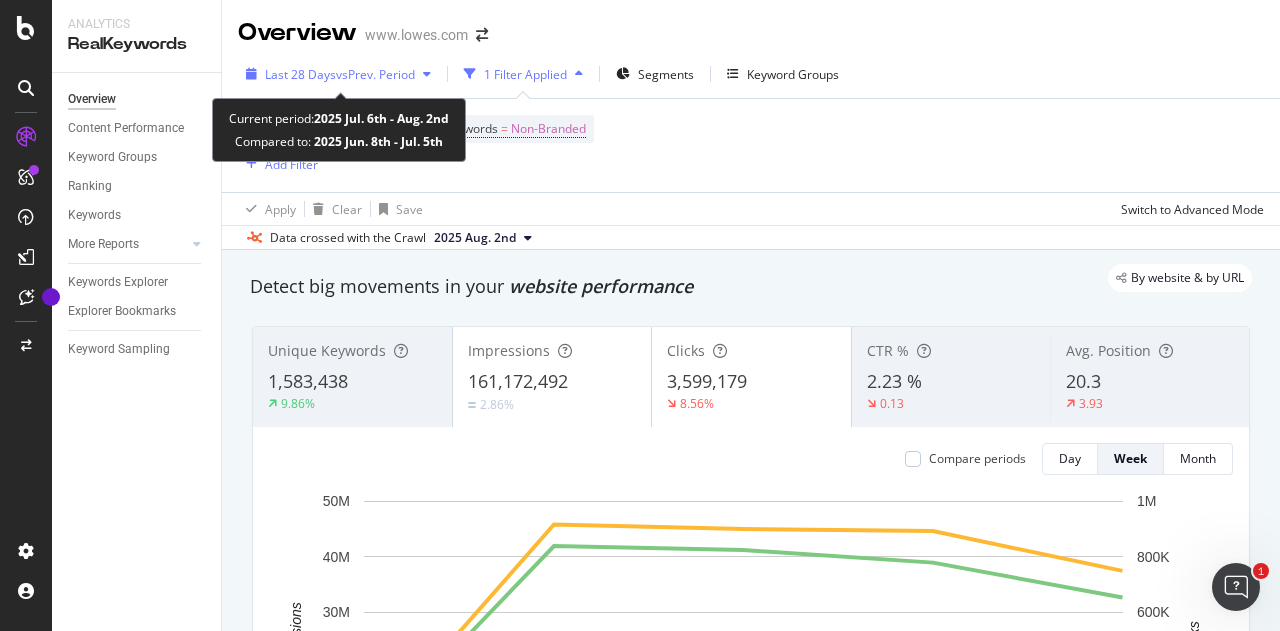 click on "vs  Prev. Period" at bounding box center [375, 74] 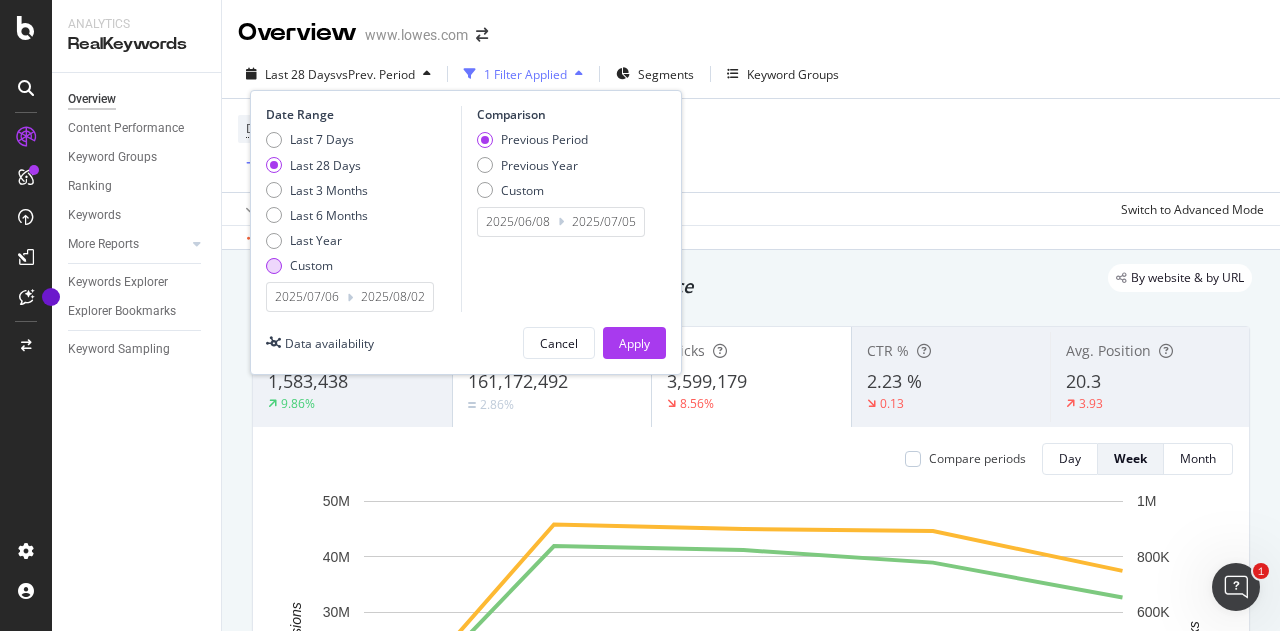 click on "Custom" at bounding box center [311, 265] 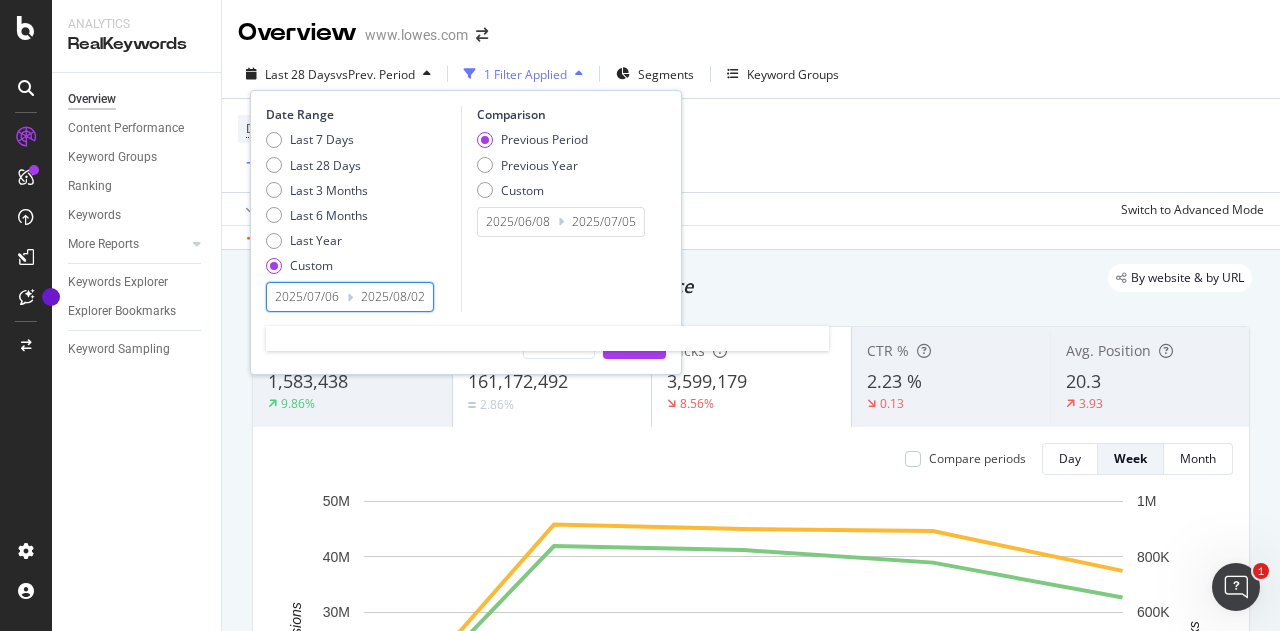 click on "2025/07/06" at bounding box center [307, 297] 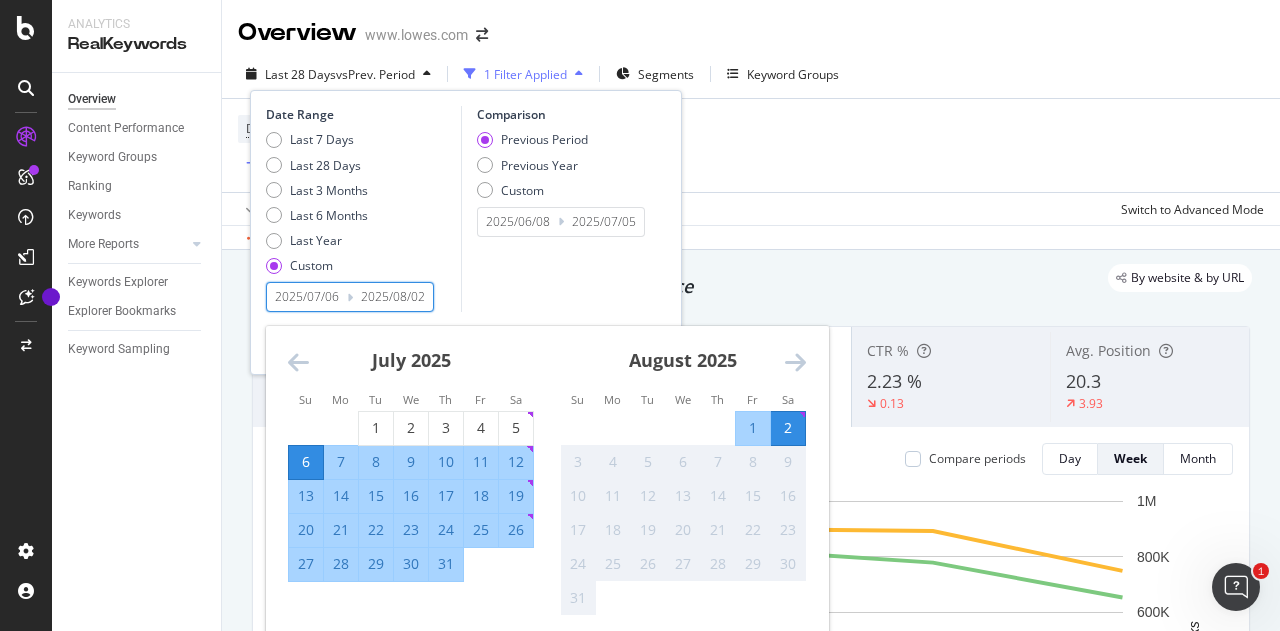 click at bounding box center [298, 362] 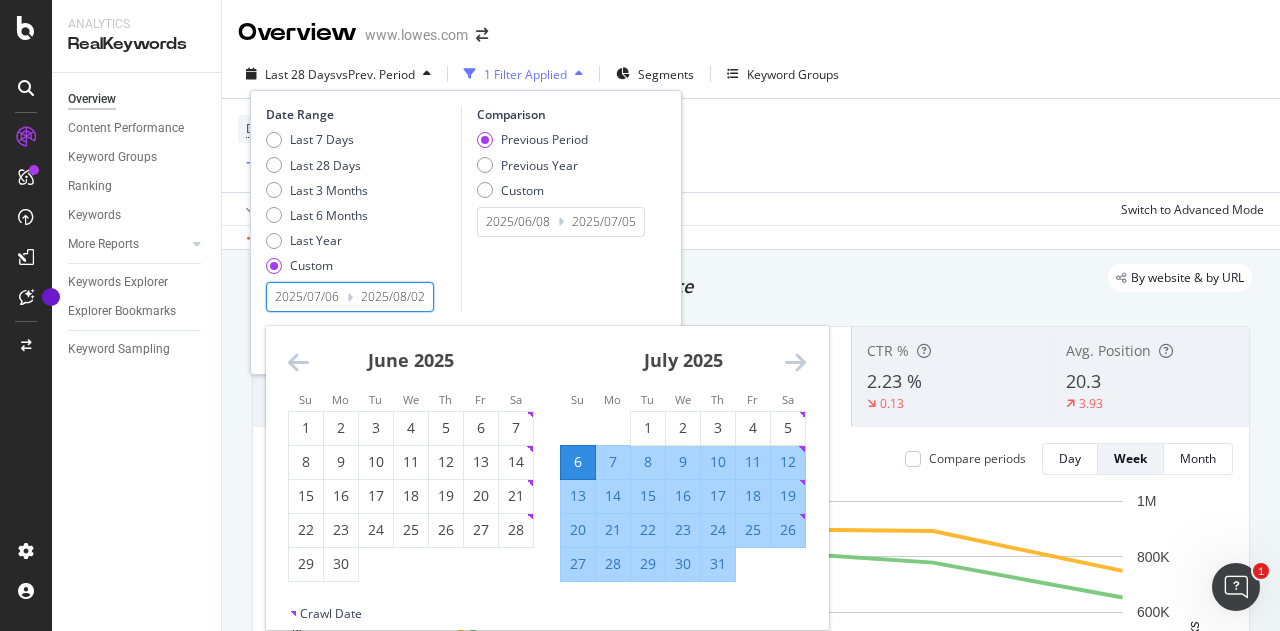 click at bounding box center [298, 362] 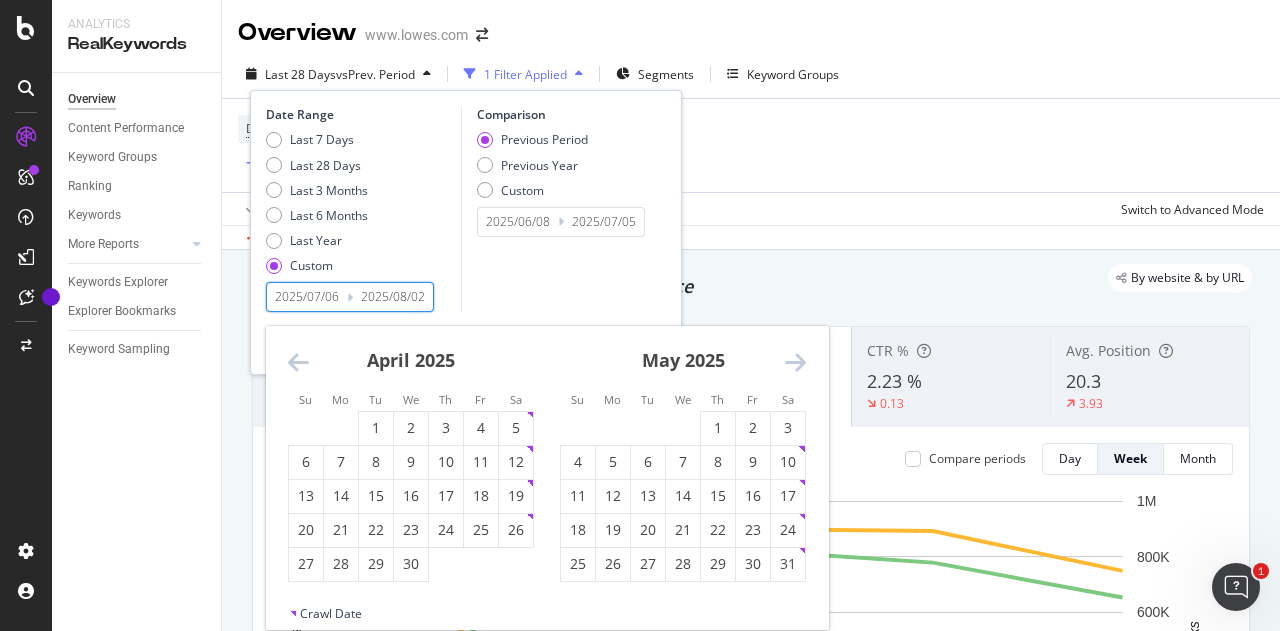 click at bounding box center (298, 362) 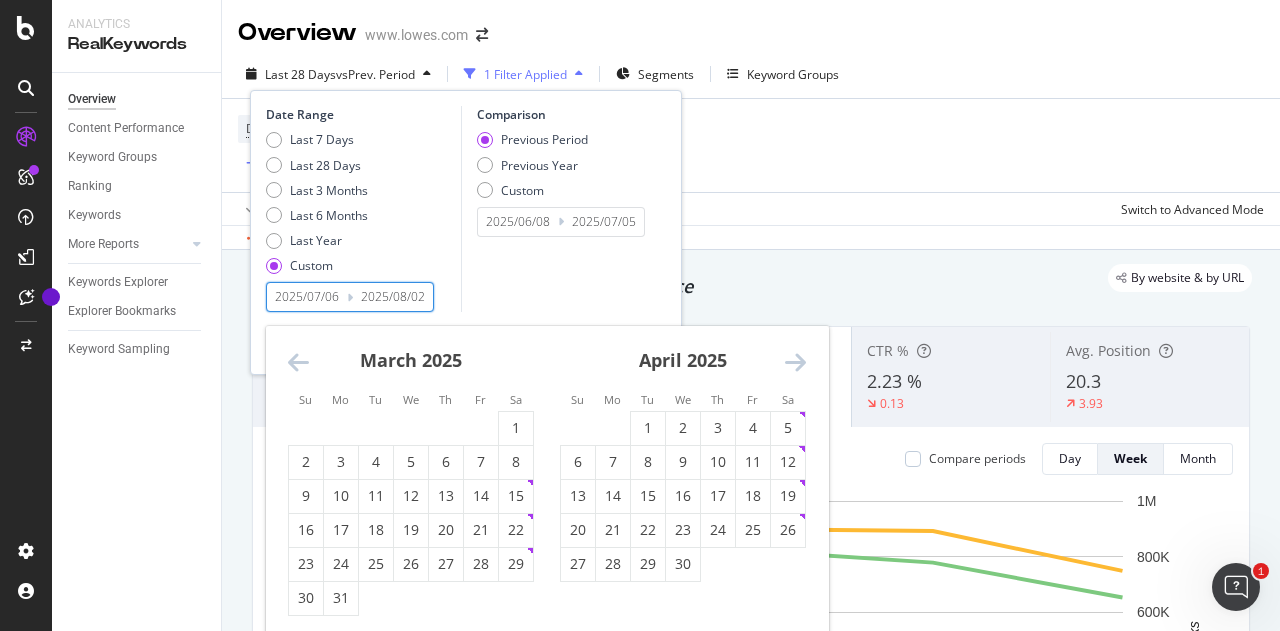 click at bounding box center [298, 362] 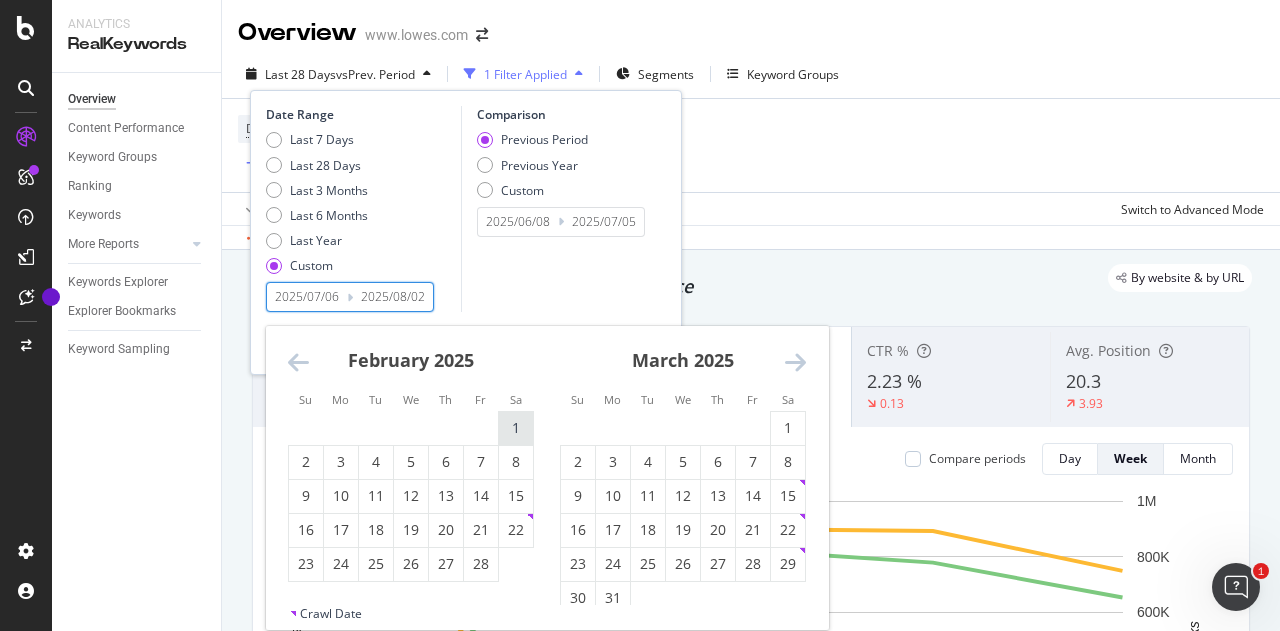 click on "1" at bounding box center (516, 428) 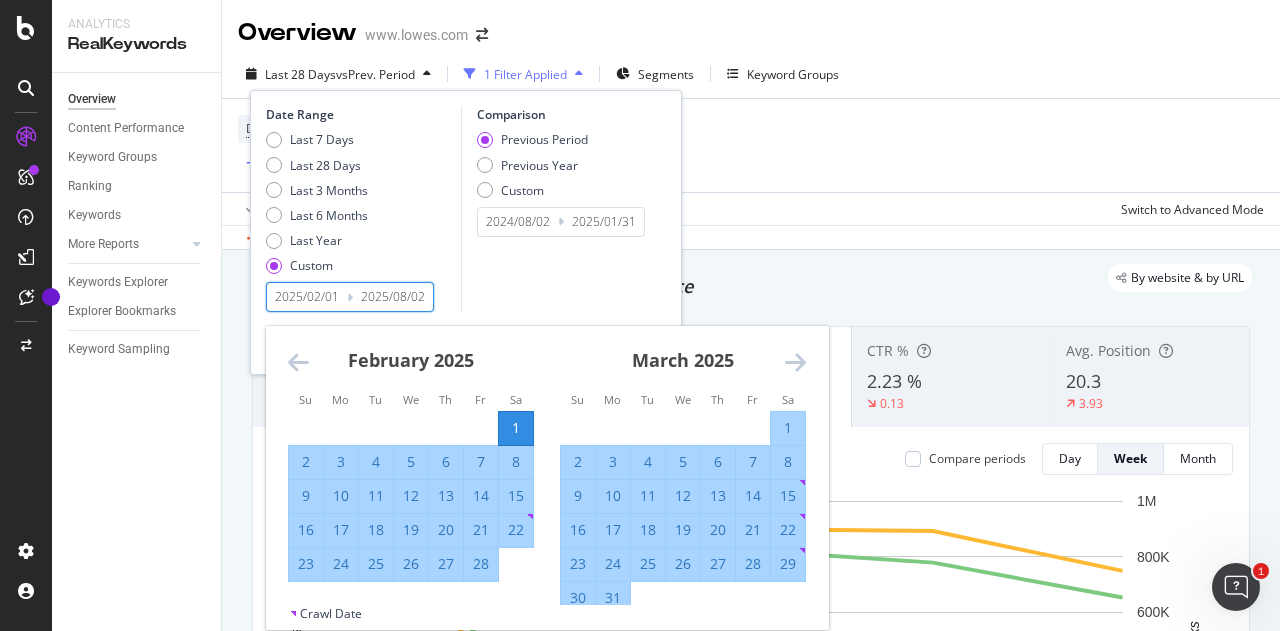 click at bounding box center [795, 362] 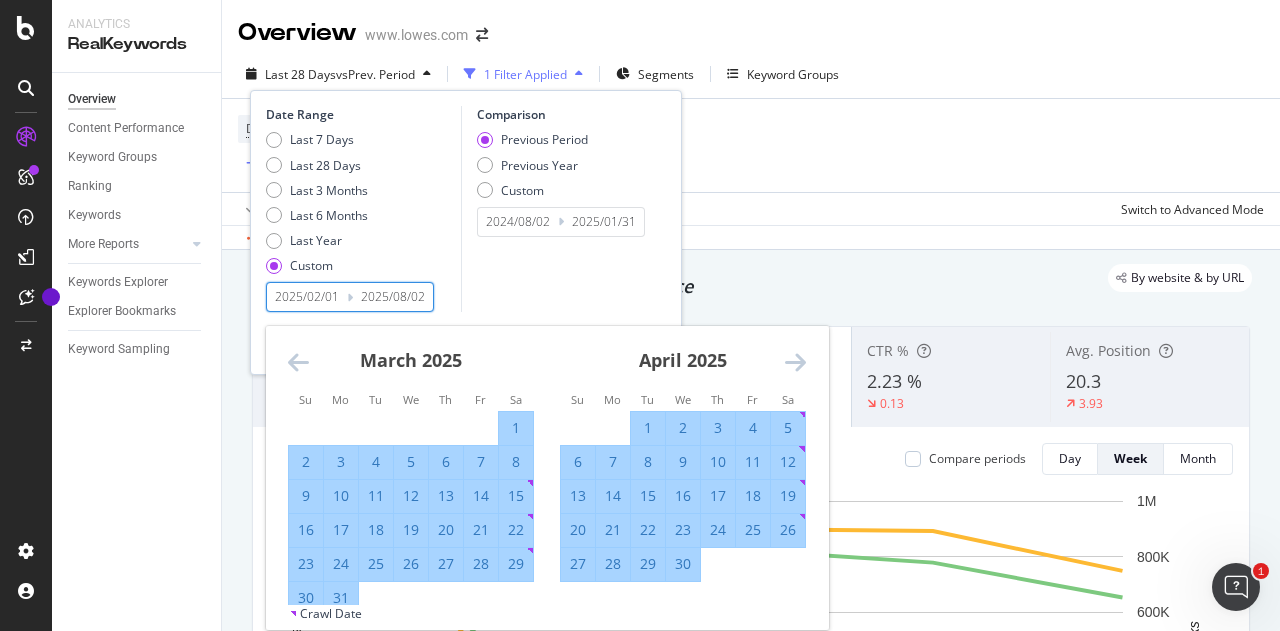 click at bounding box center [795, 362] 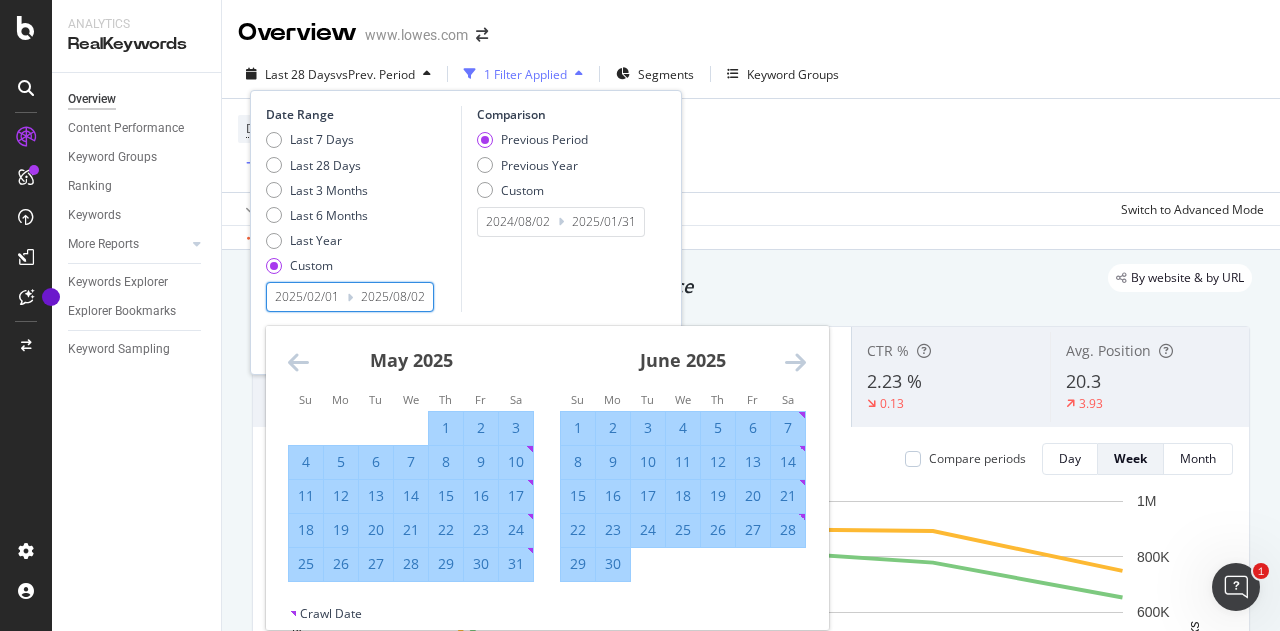 click at bounding box center (795, 362) 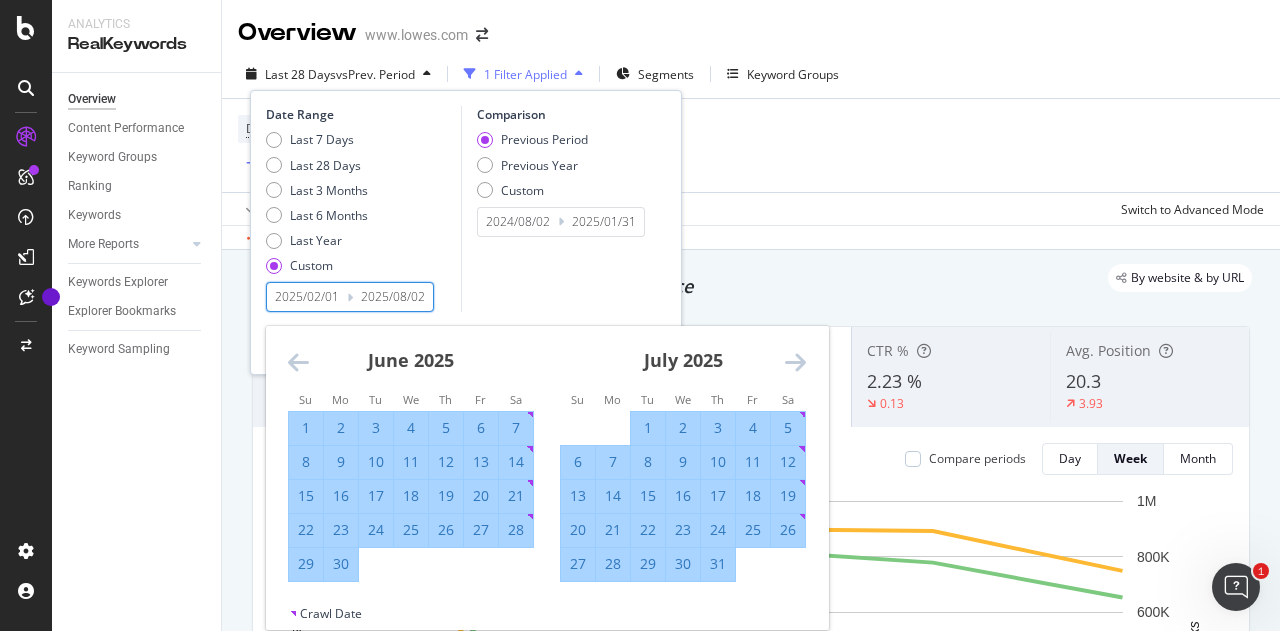 click at bounding box center [795, 362] 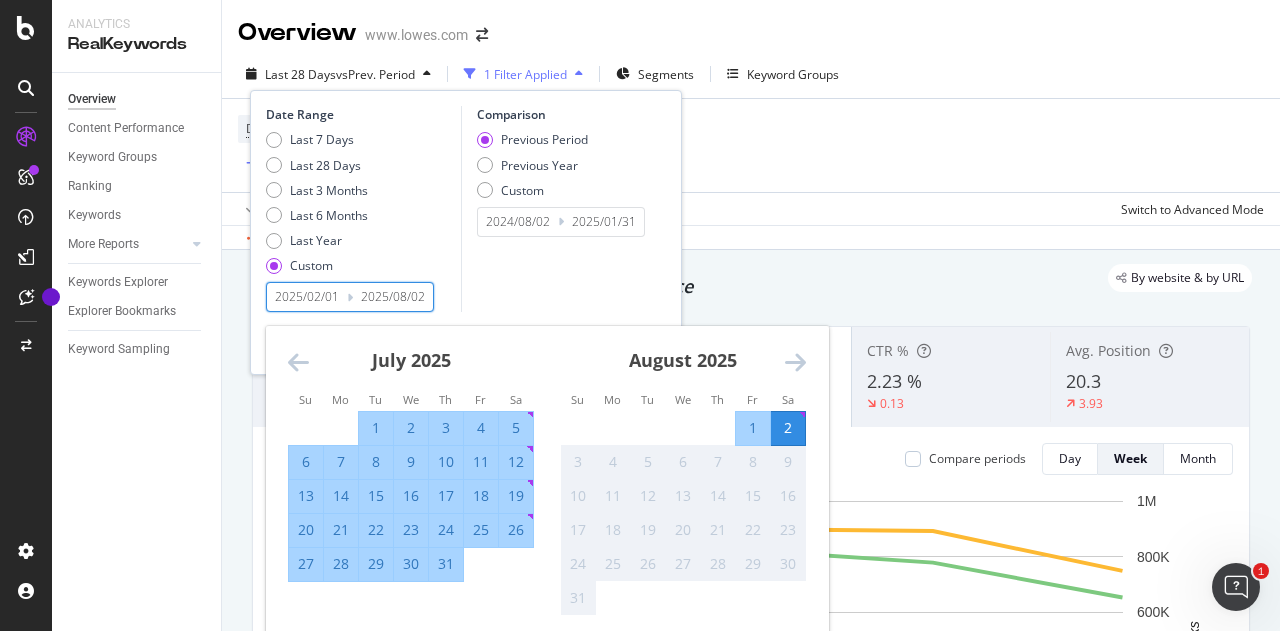 click on "1" at bounding box center [753, 428] 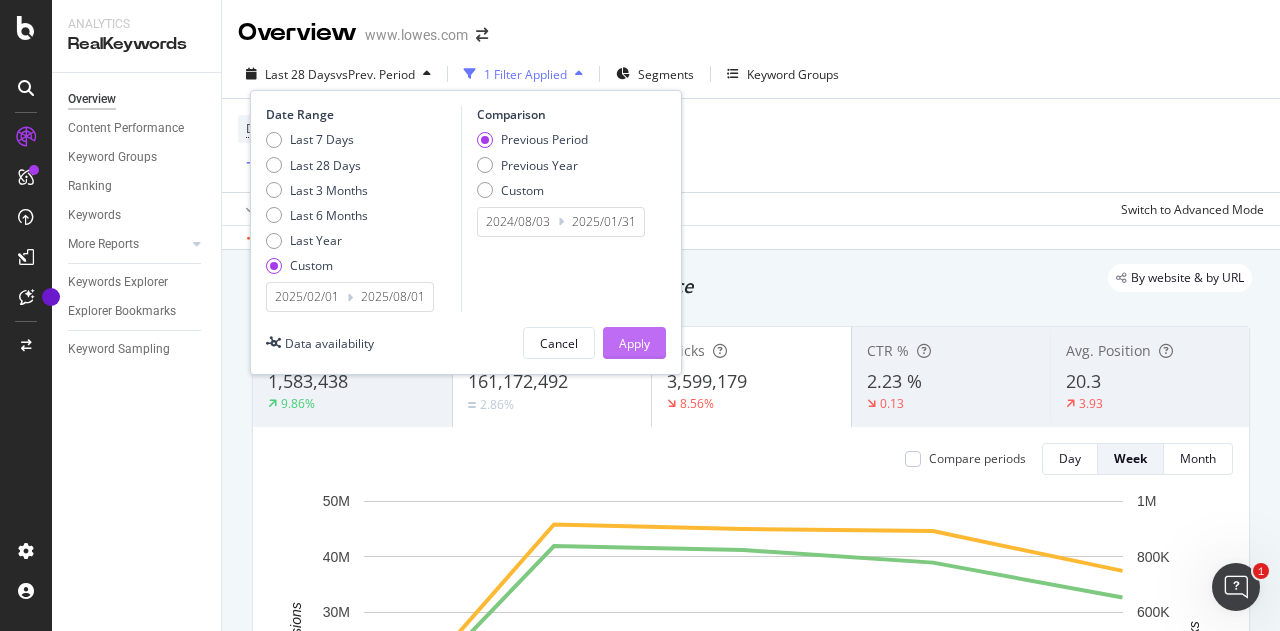 click on "Apply" at bounding box center (634, 343) 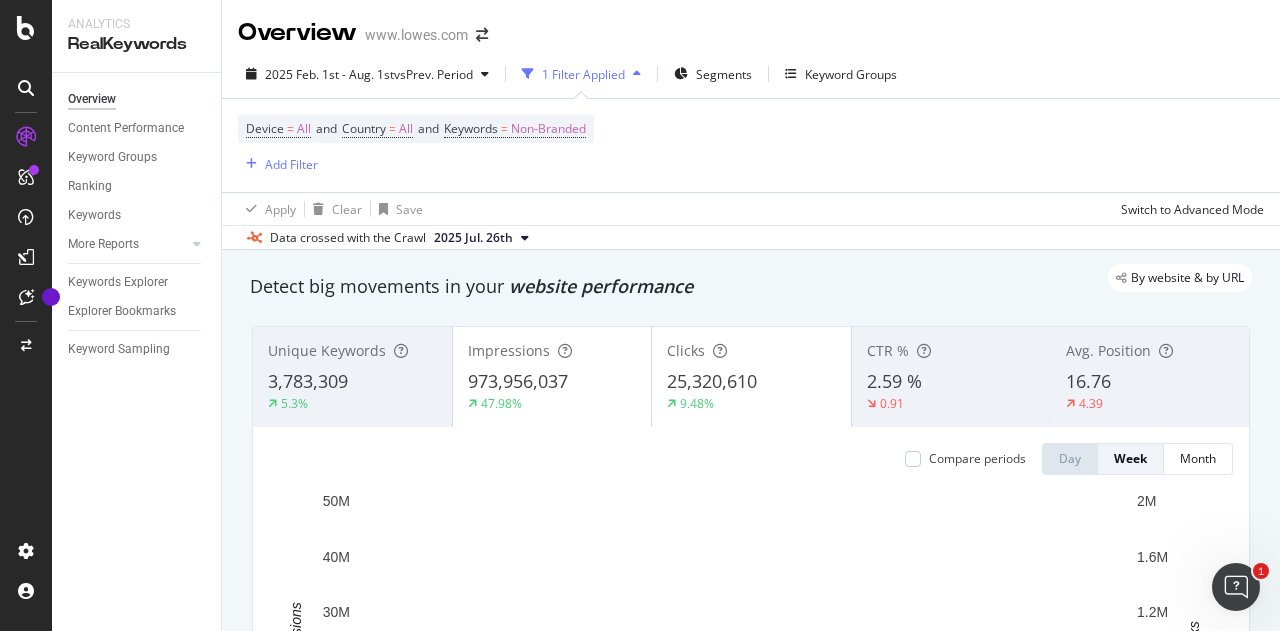 scroll, scrollTop: 39, scrollLeft: 0, axis: vertical 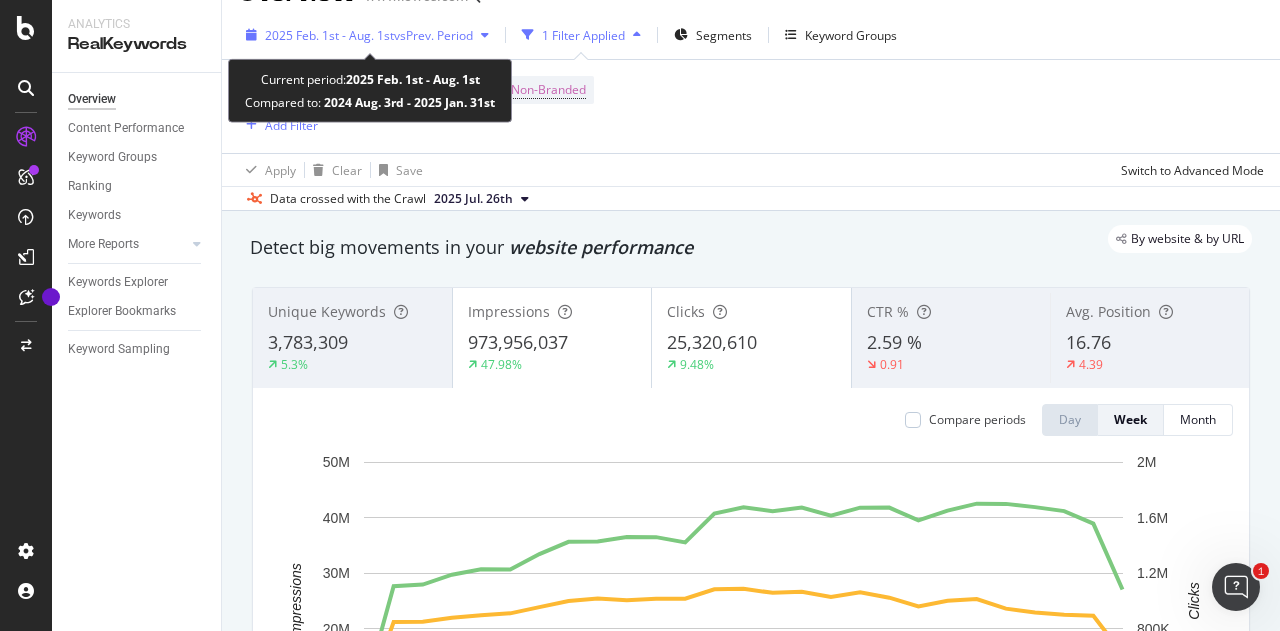 click on "vs  Prev. Period" at bounding box center (433, 35) 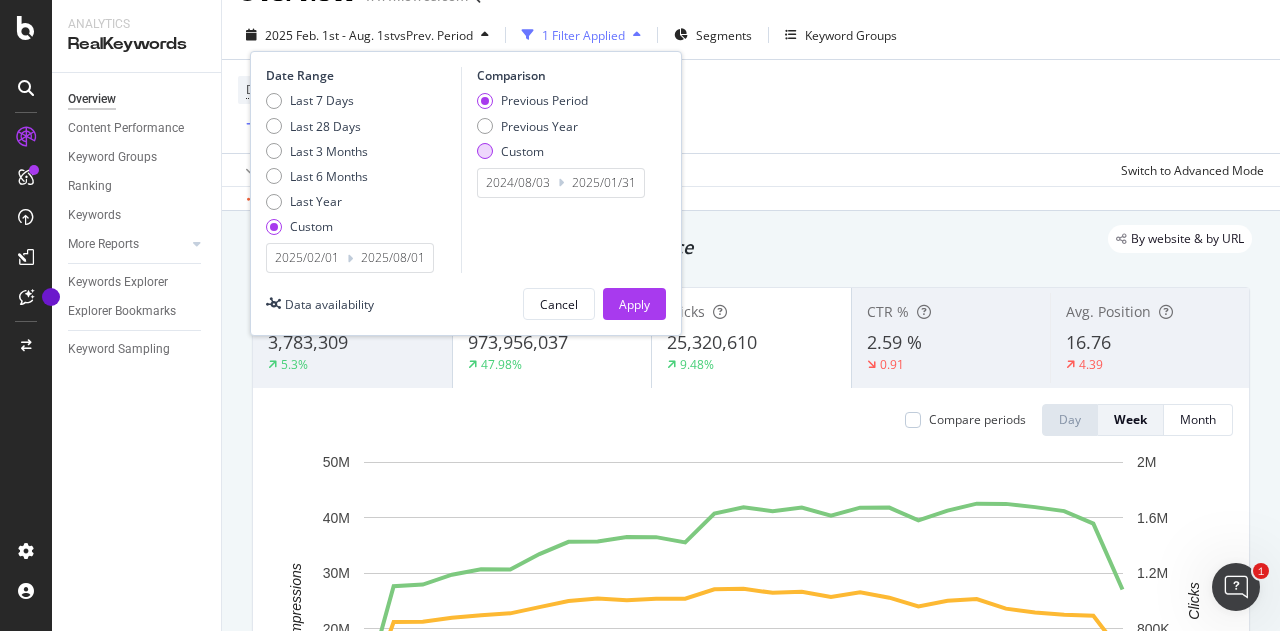 click at bounding box center [485, 151] 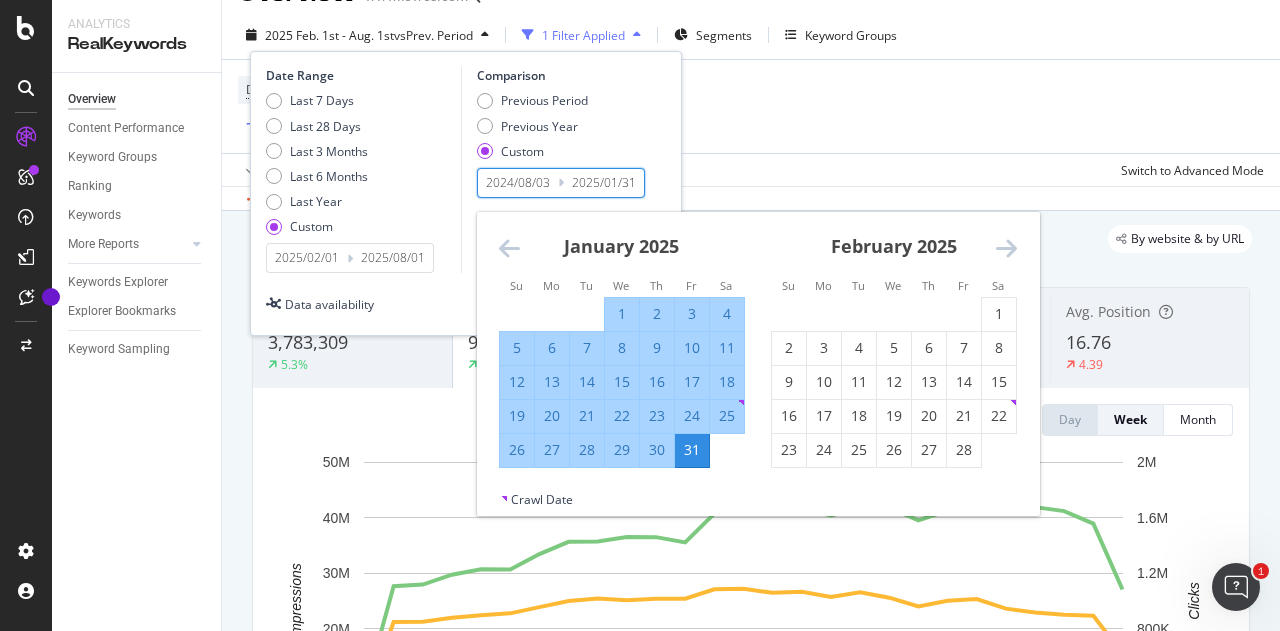 click on "2024/08/03" at bounding box center [518, 183] 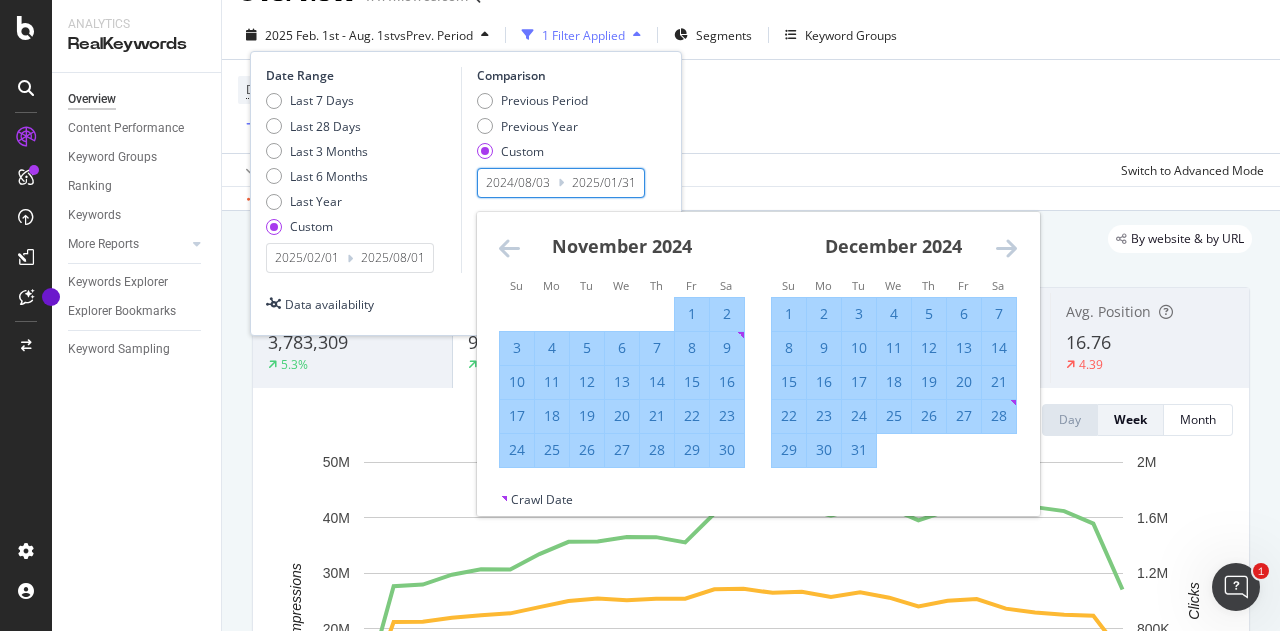 click at bounding box center [509, 248] 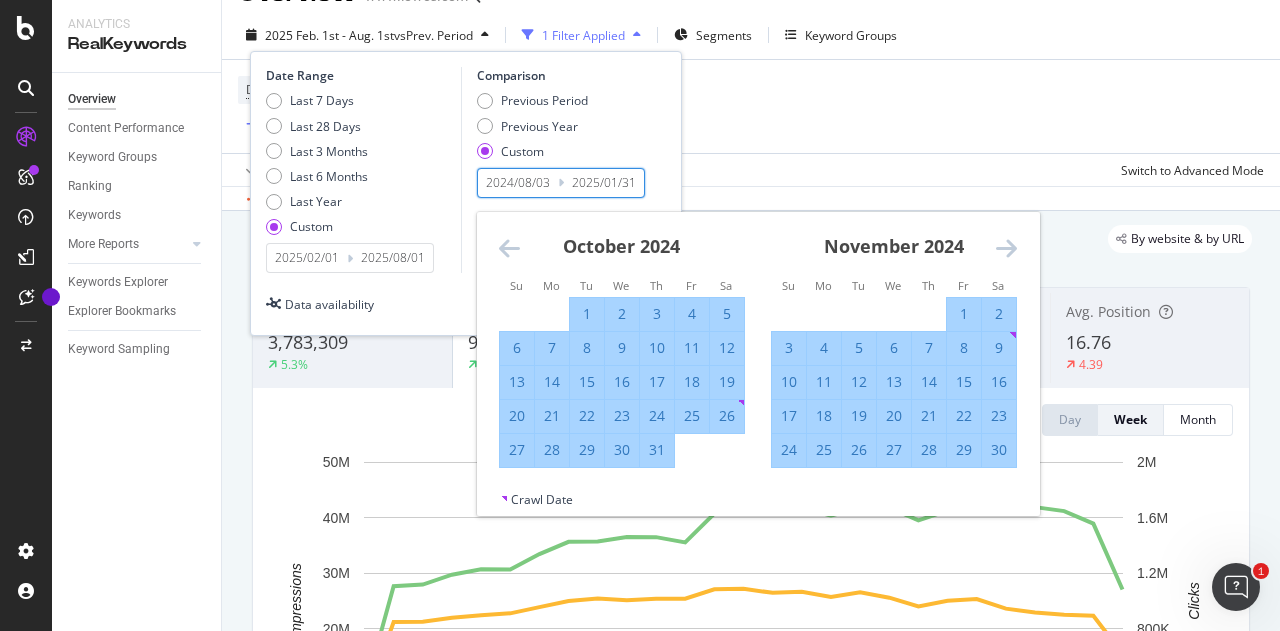 click at bounding box center [509, 248] 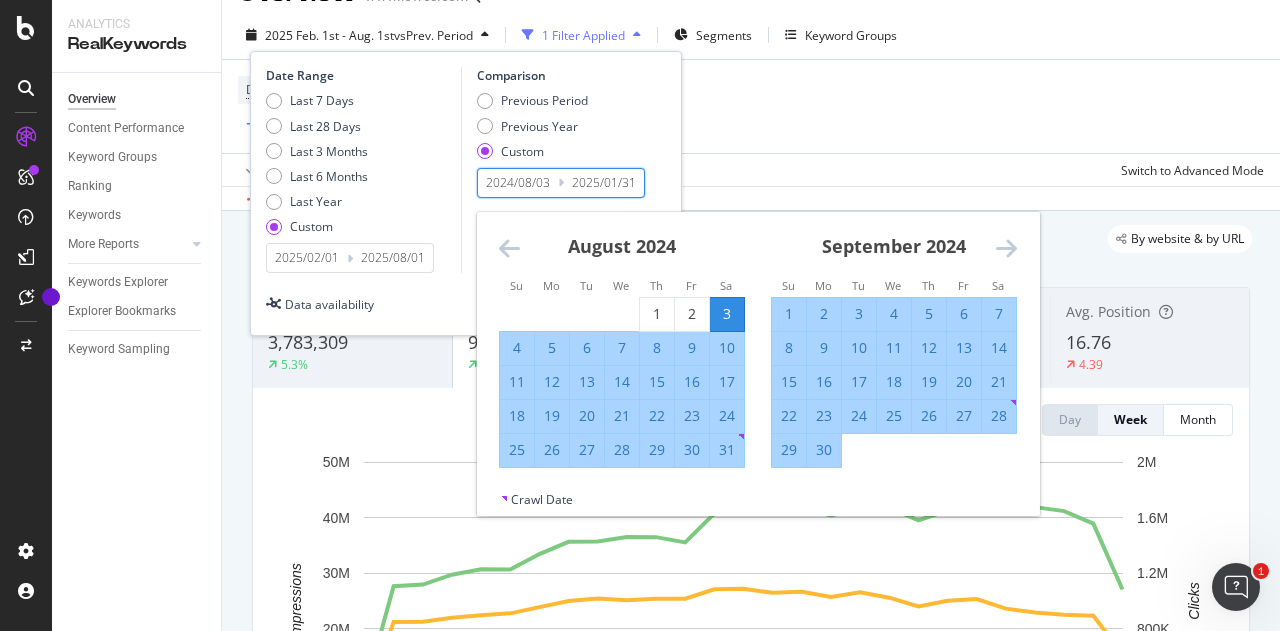 click at bounding box center (509, 248) 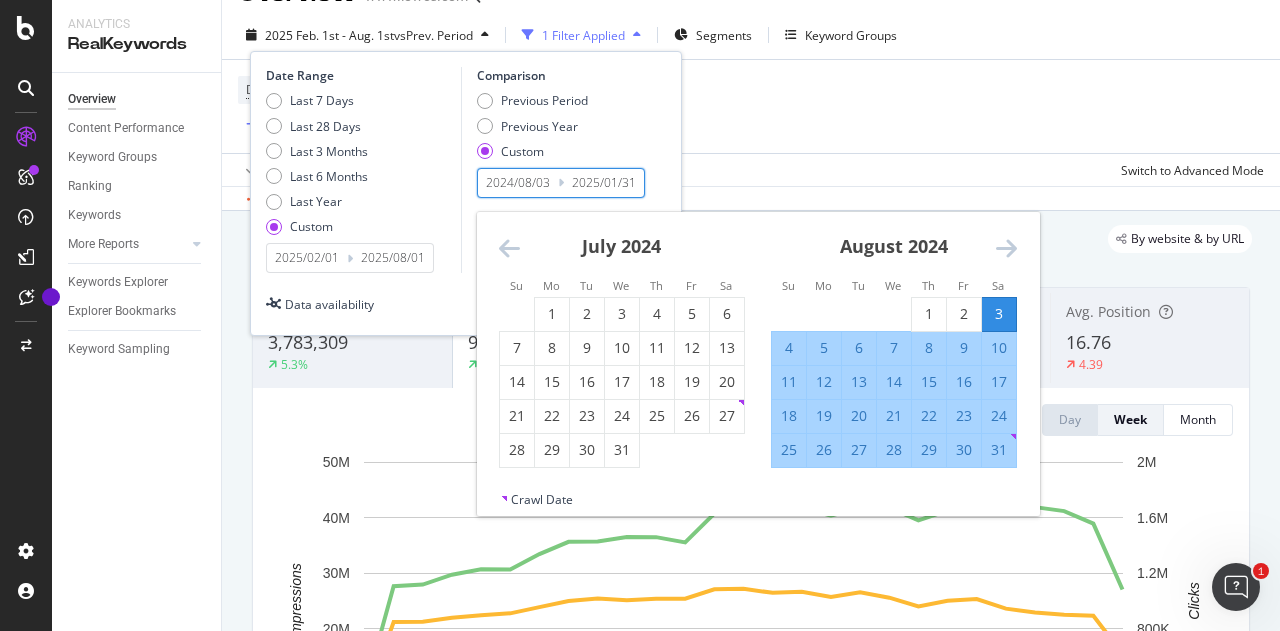 click at bounding box center (509, 248) 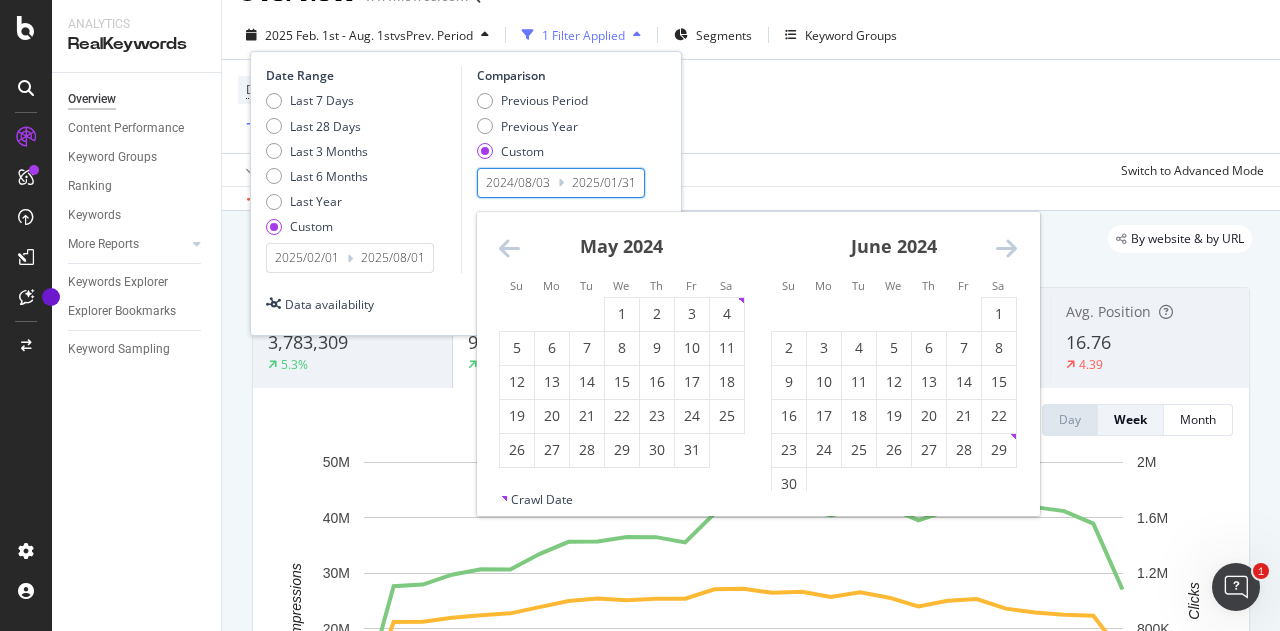 click at bounding box center [509, 248] 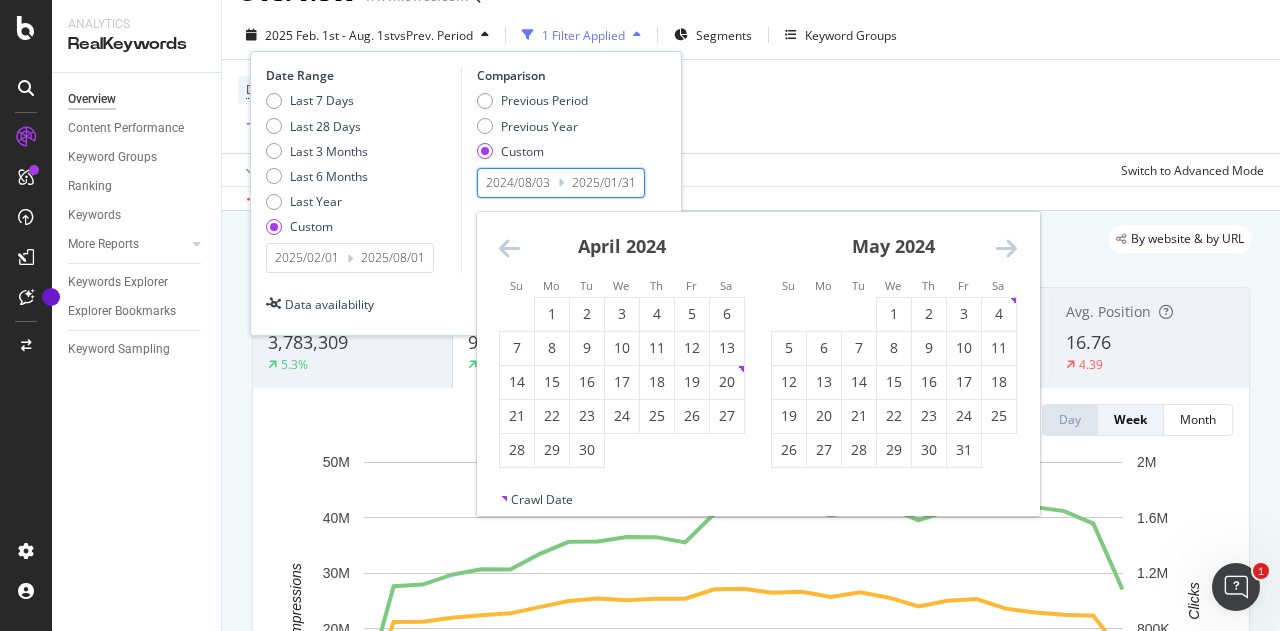 click at bounding box center [509, 248] 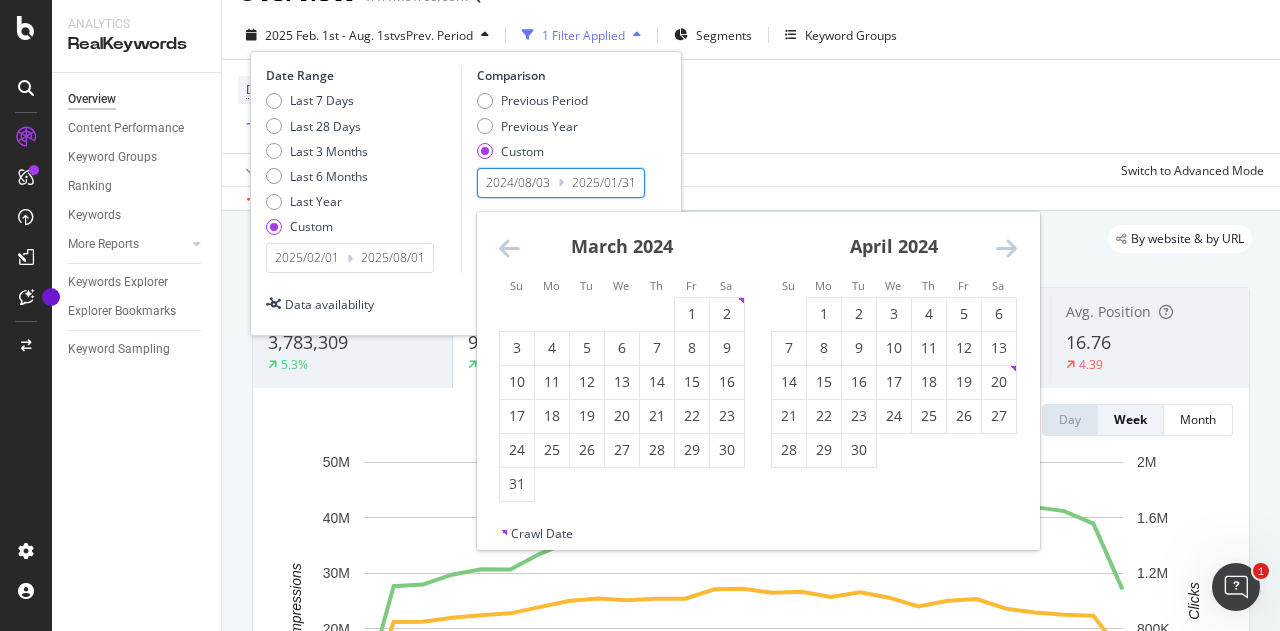 click at bounding box center [509, 248] 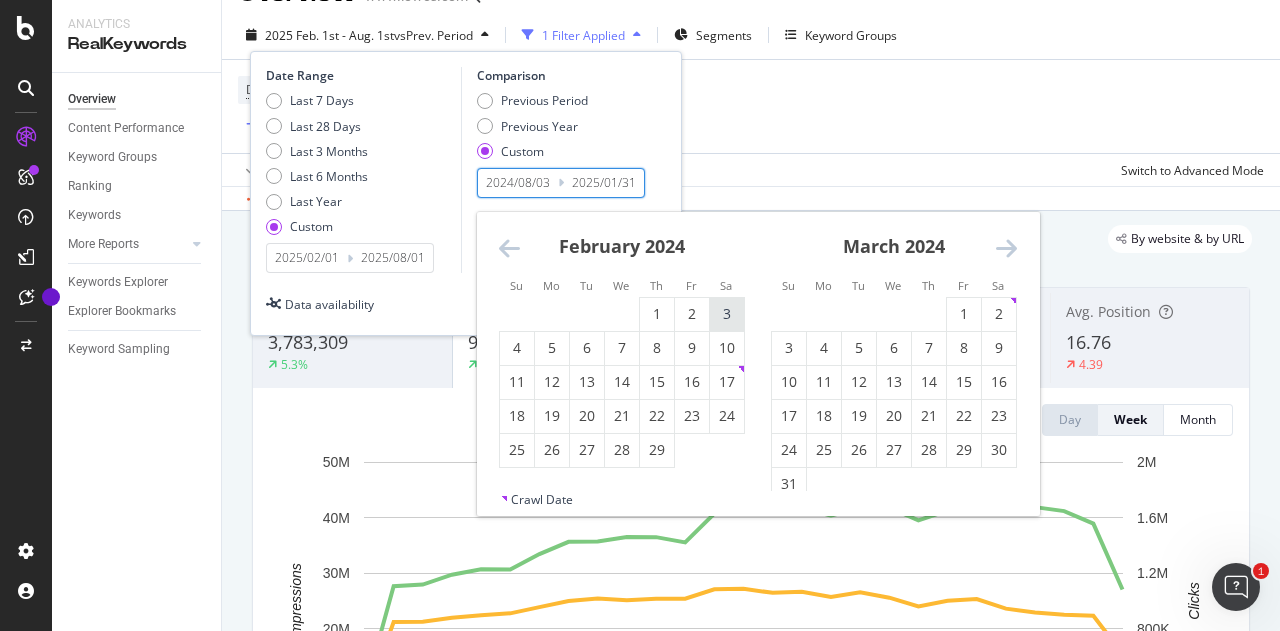 click on "3" at bounding box center [727, 314] 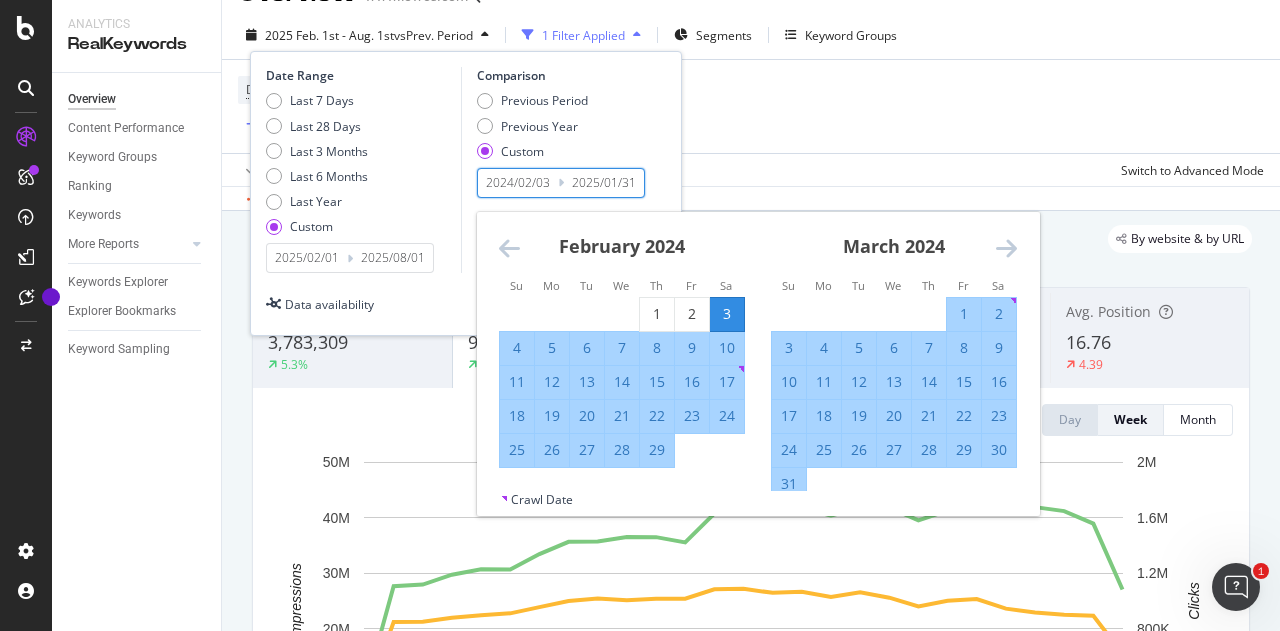 click at bounding box center (1006, 248) 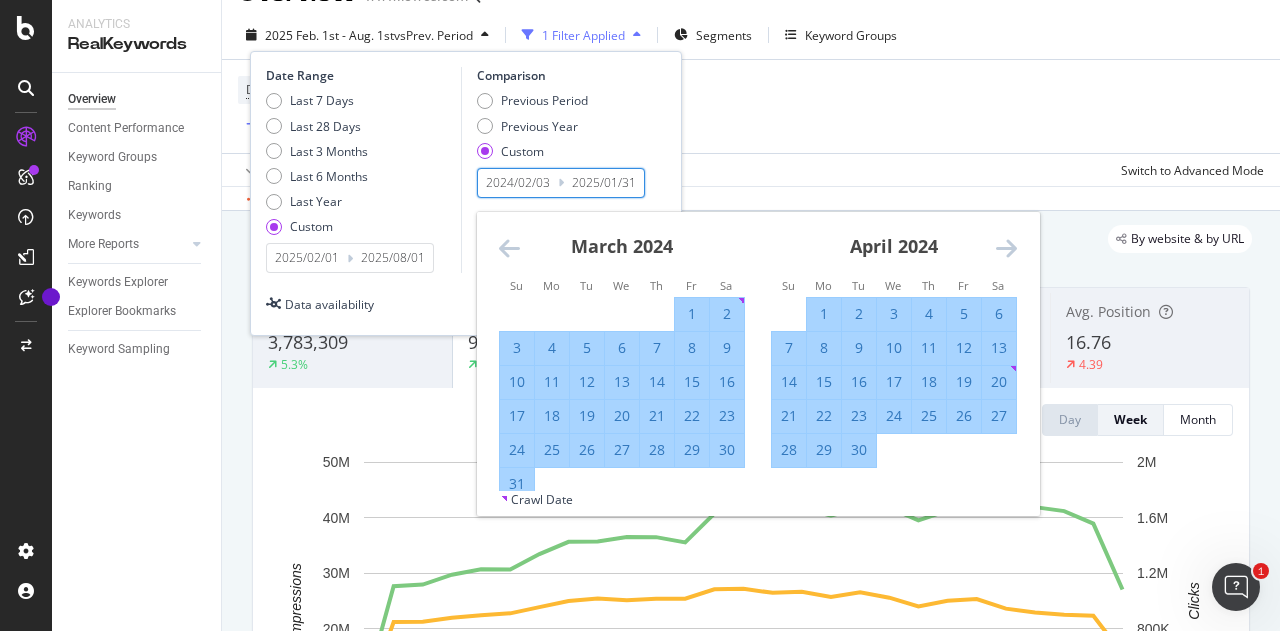 click at bounding box center (1006, 248) 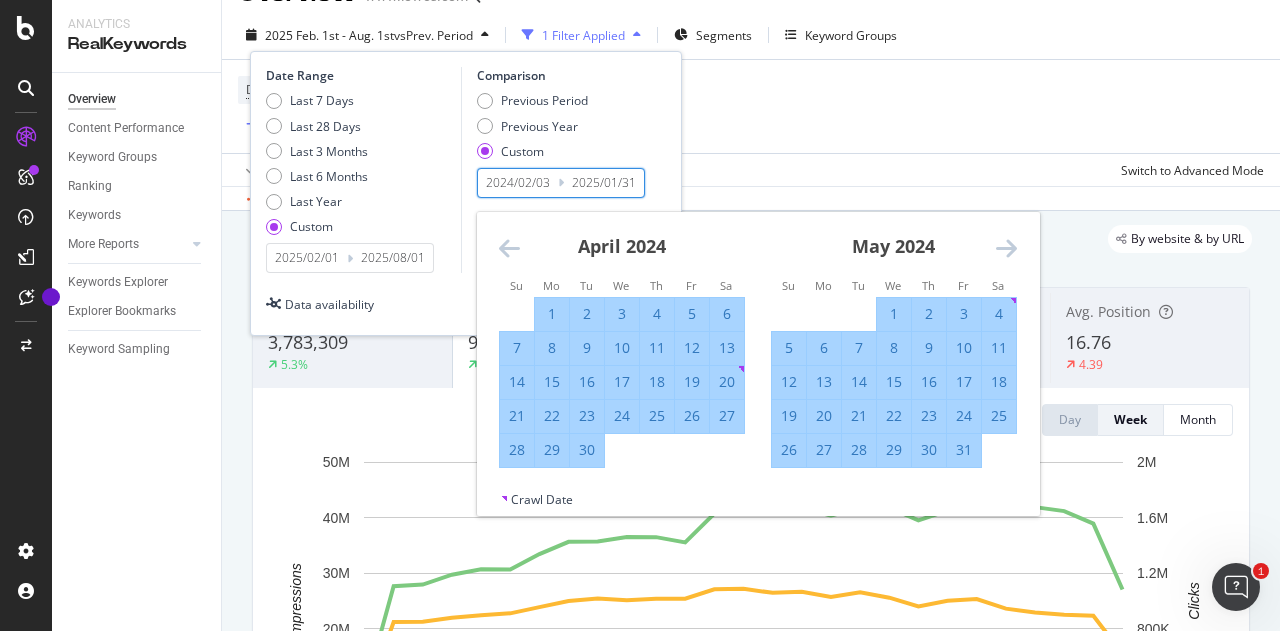 click at bounding box center (1006, 248) 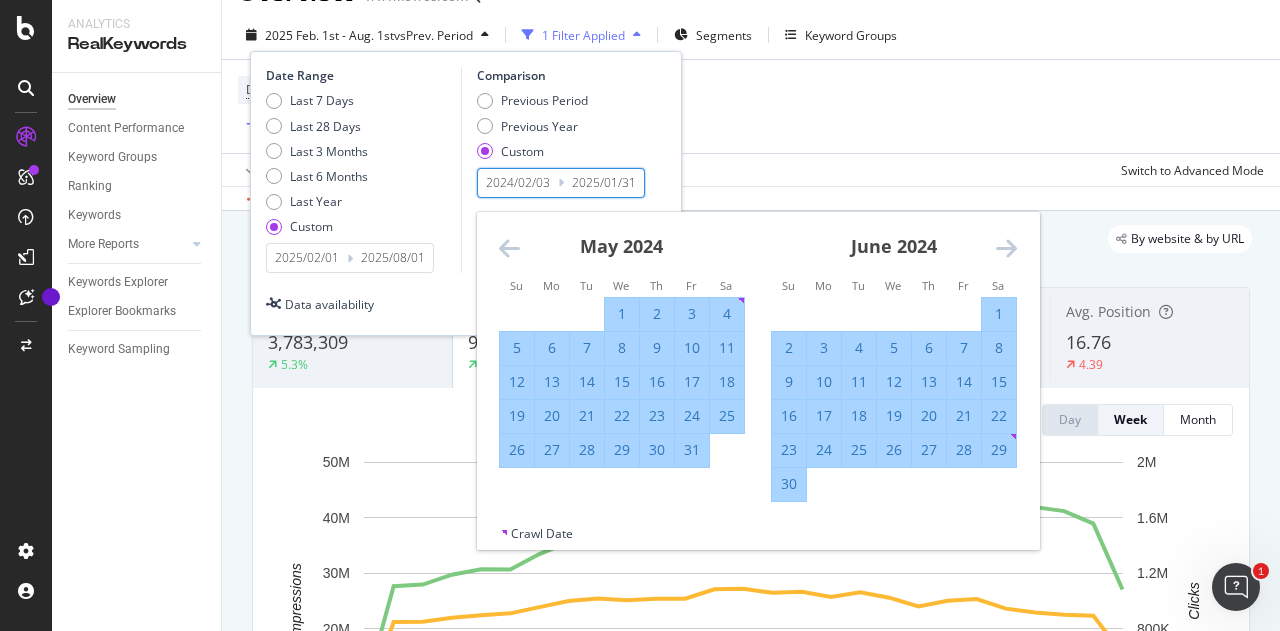 click at bounding box center [1006, 248] 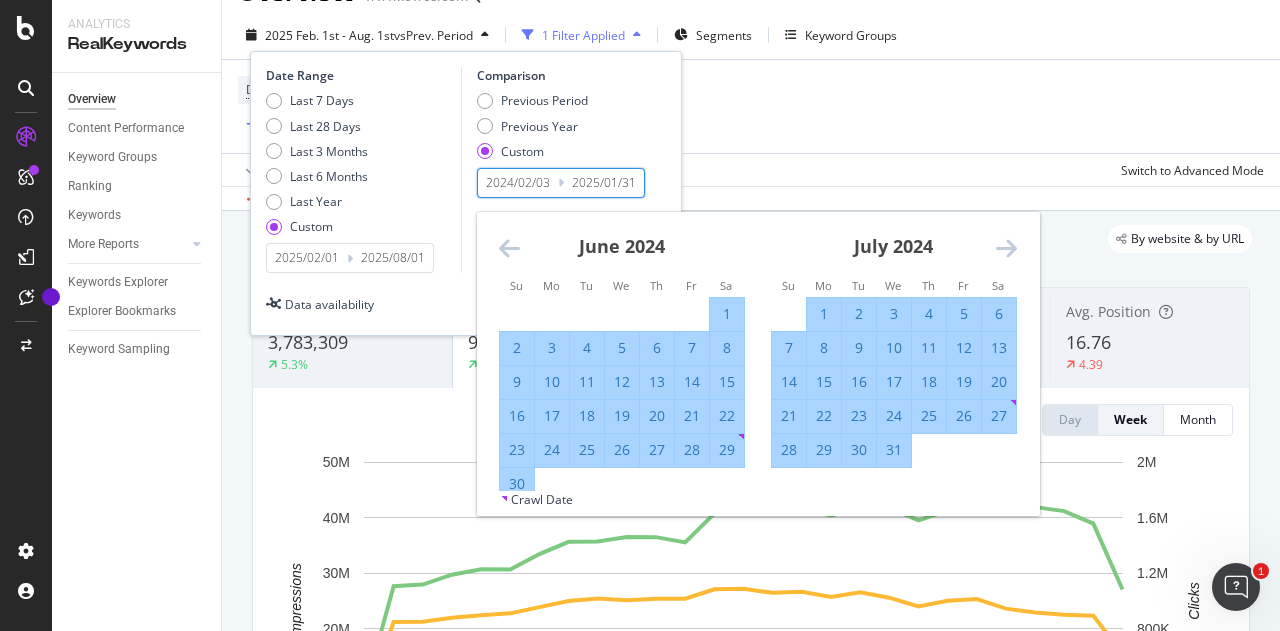 click at bounding box center (1006, 248) 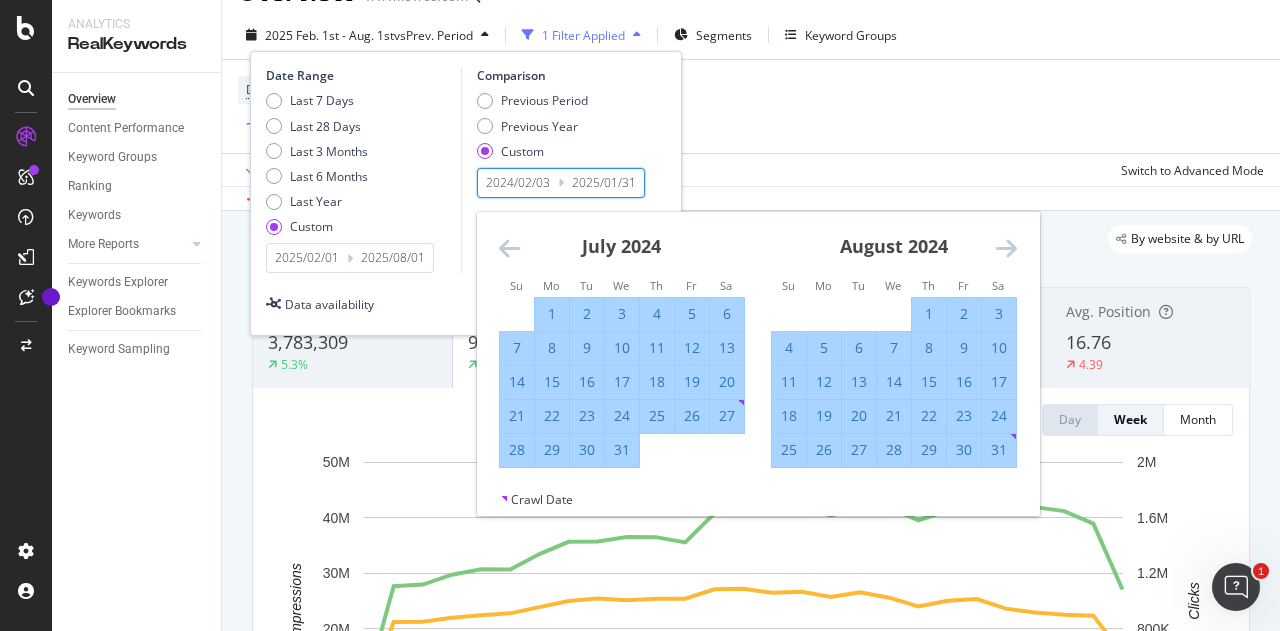 click on "2" at bounding box center [964, 314] 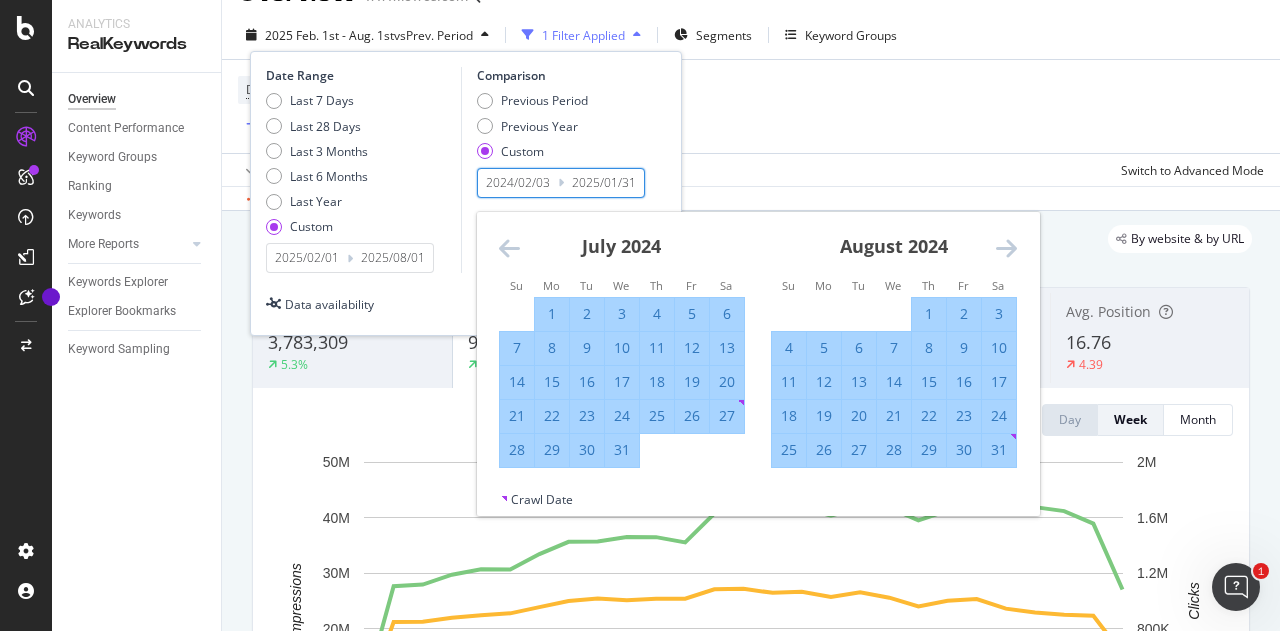 type on "2024/08/02" 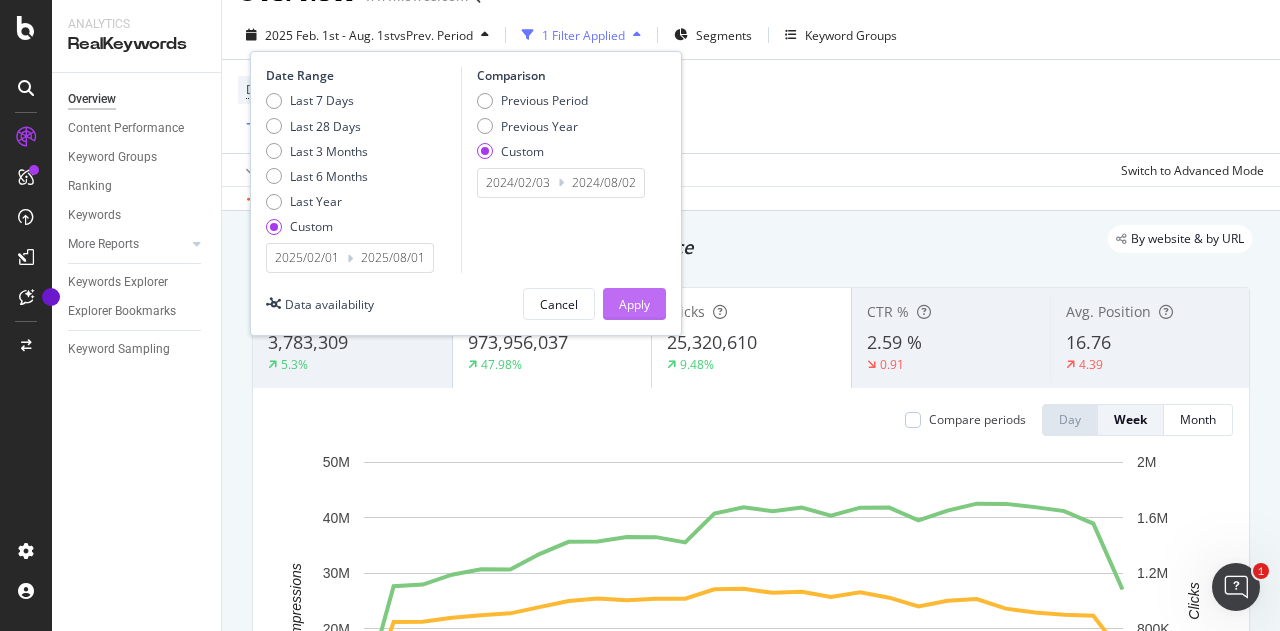 click on "Apply" at bounding box center [634, 304] 